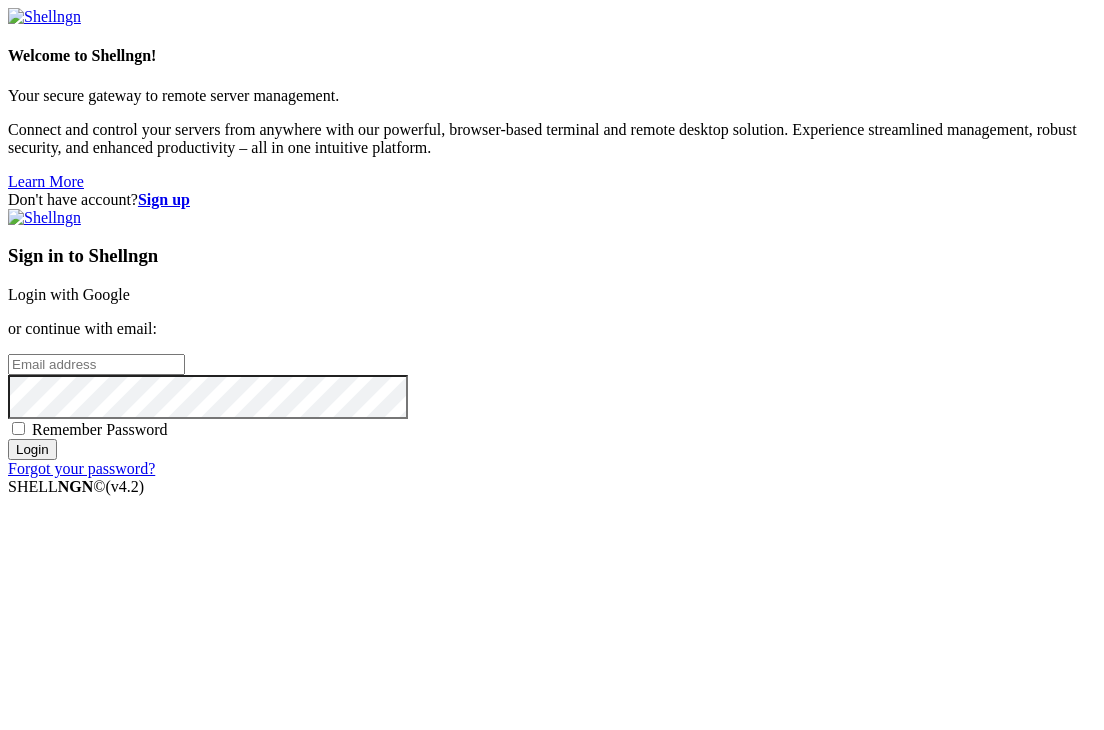 scroll, scrollTop: 0, scrollLeft: 0, axis: both 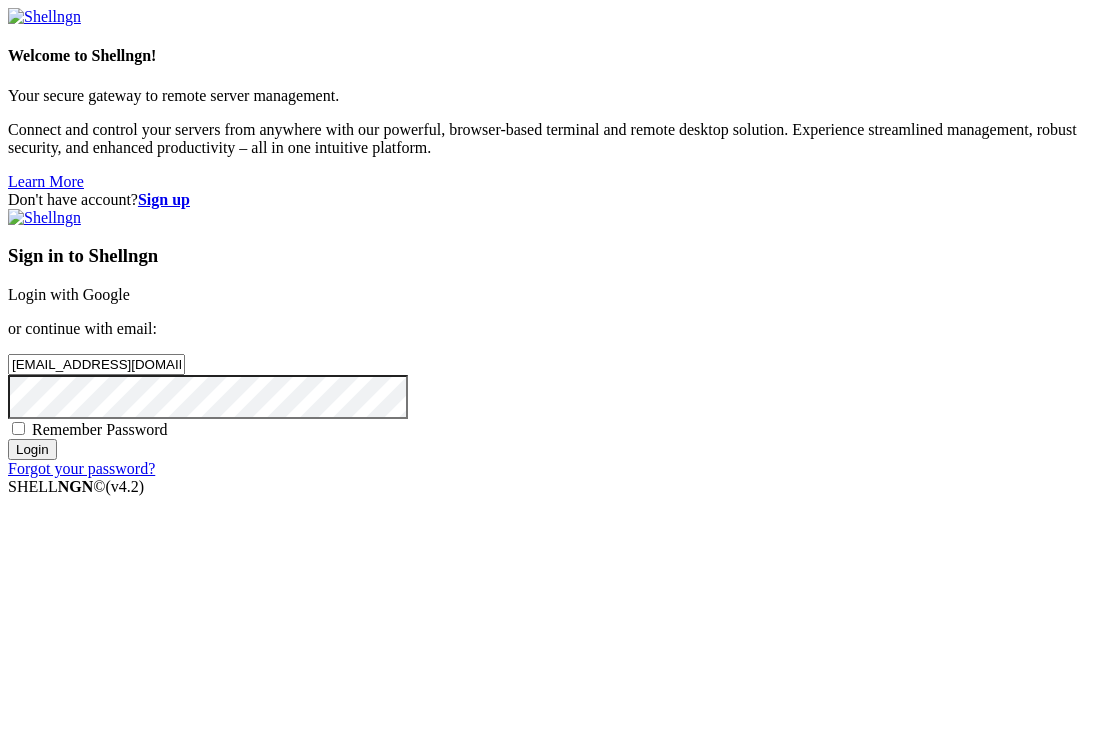 type on "[EMAIL_ADDRESS][DOMAIN_NAME]" 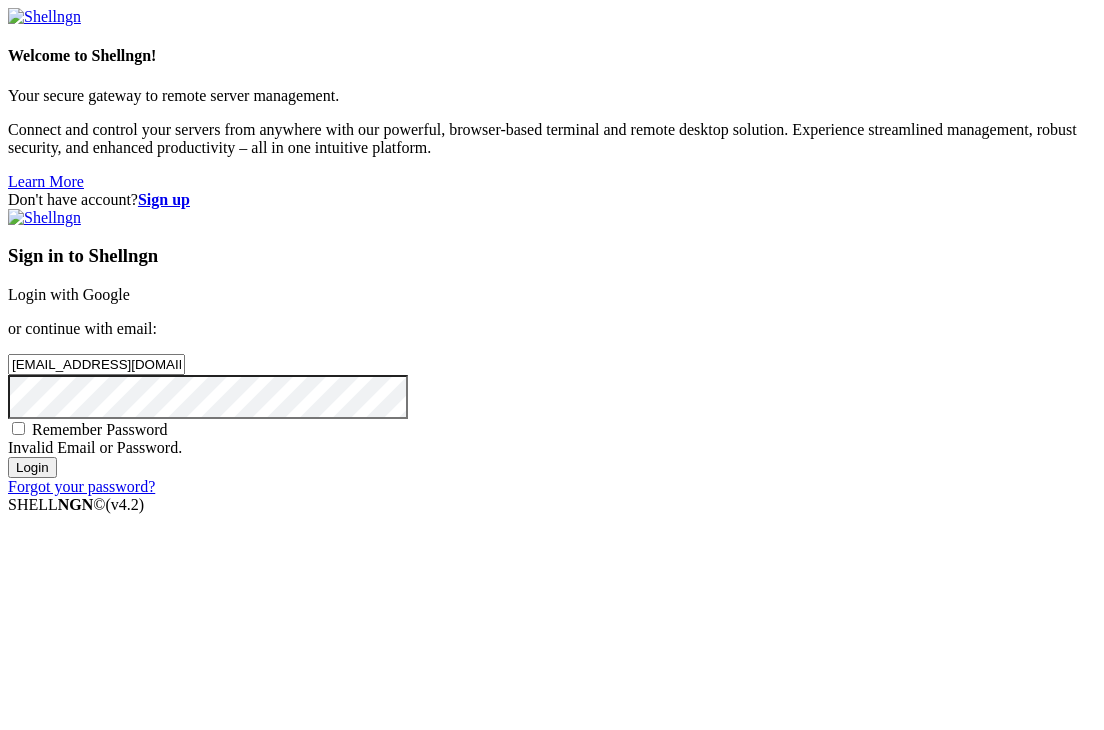 click on "Login" at bounding box center [32, 467] 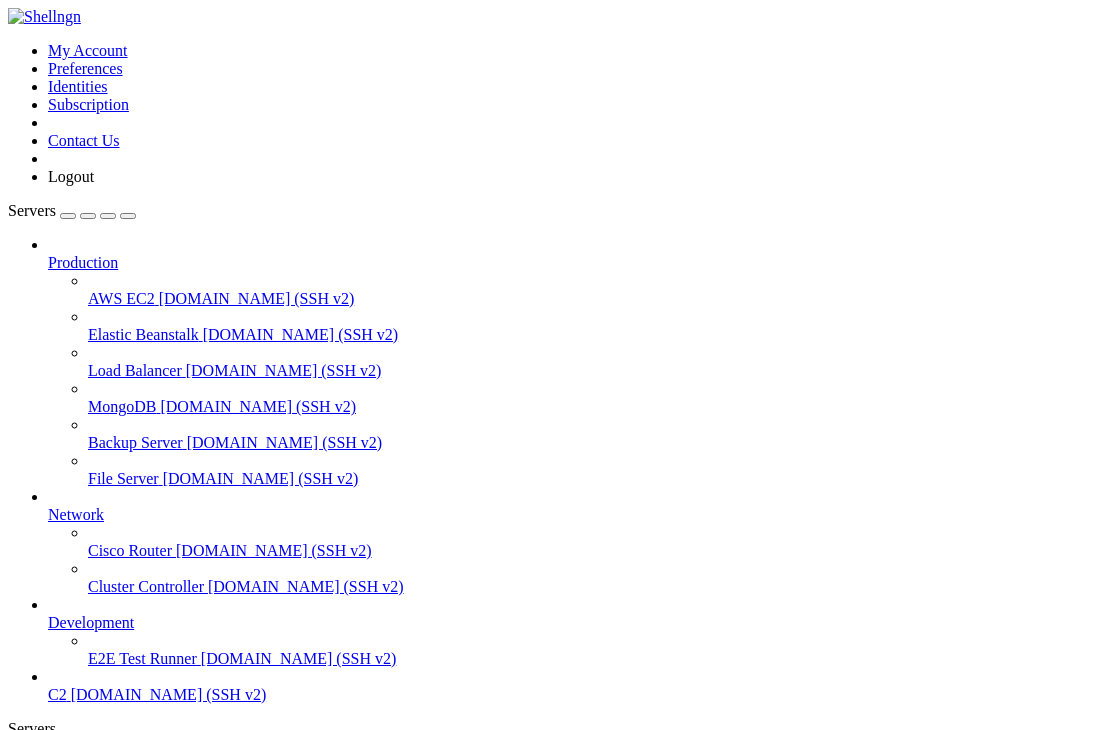 scroll, scrollTop: 76, scrollLeft: 0, axis: vertical 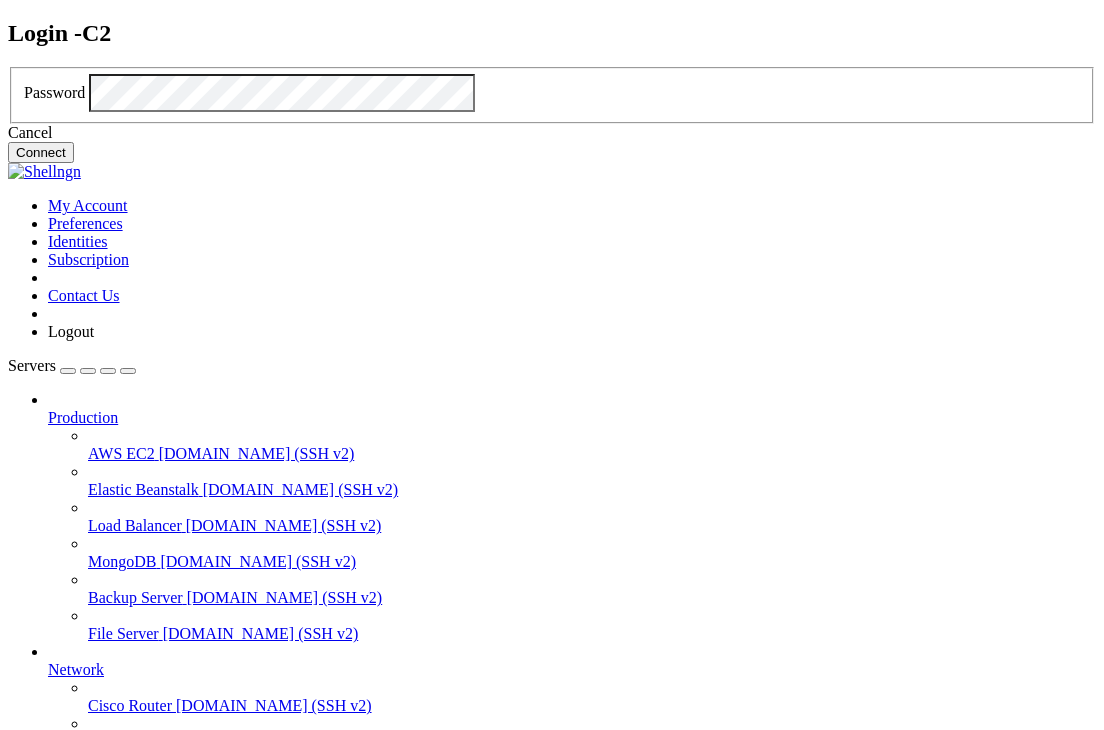 click on "Connect" at bounding box center [41, 152] 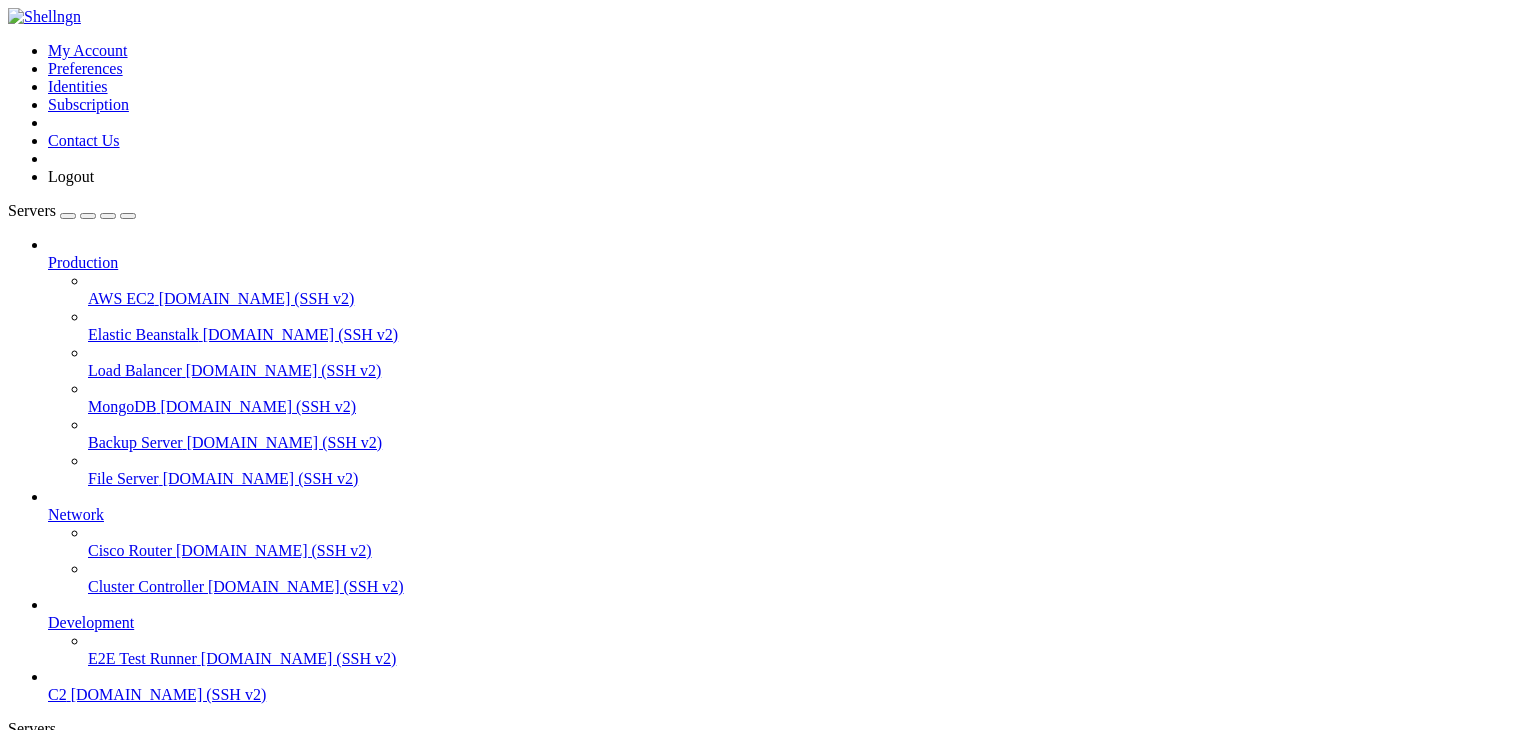 click on "Reconnect" at bounding box center (48, 1175) 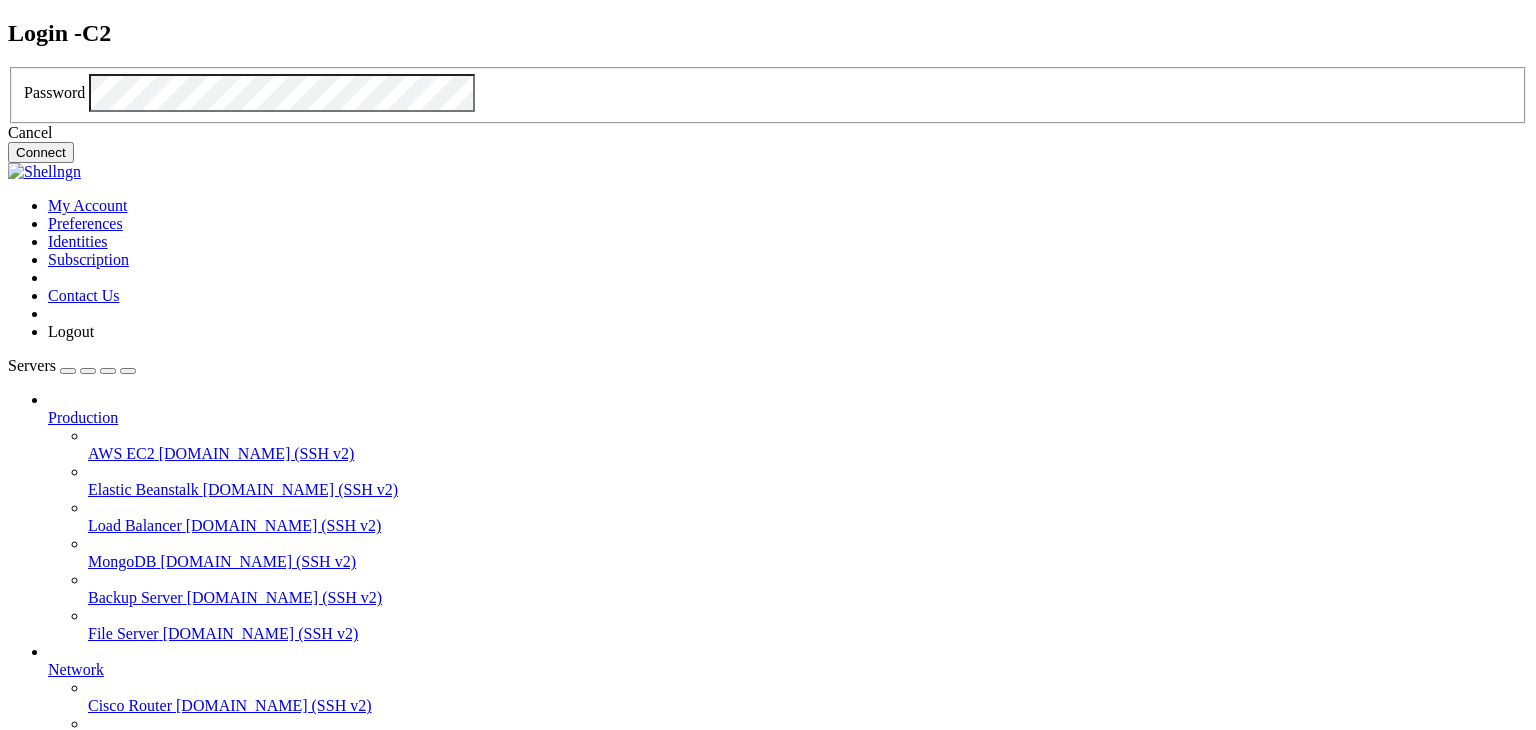 click on "Login -  C2
Password
Cancel
Connect" at bounding box center [768, 92] 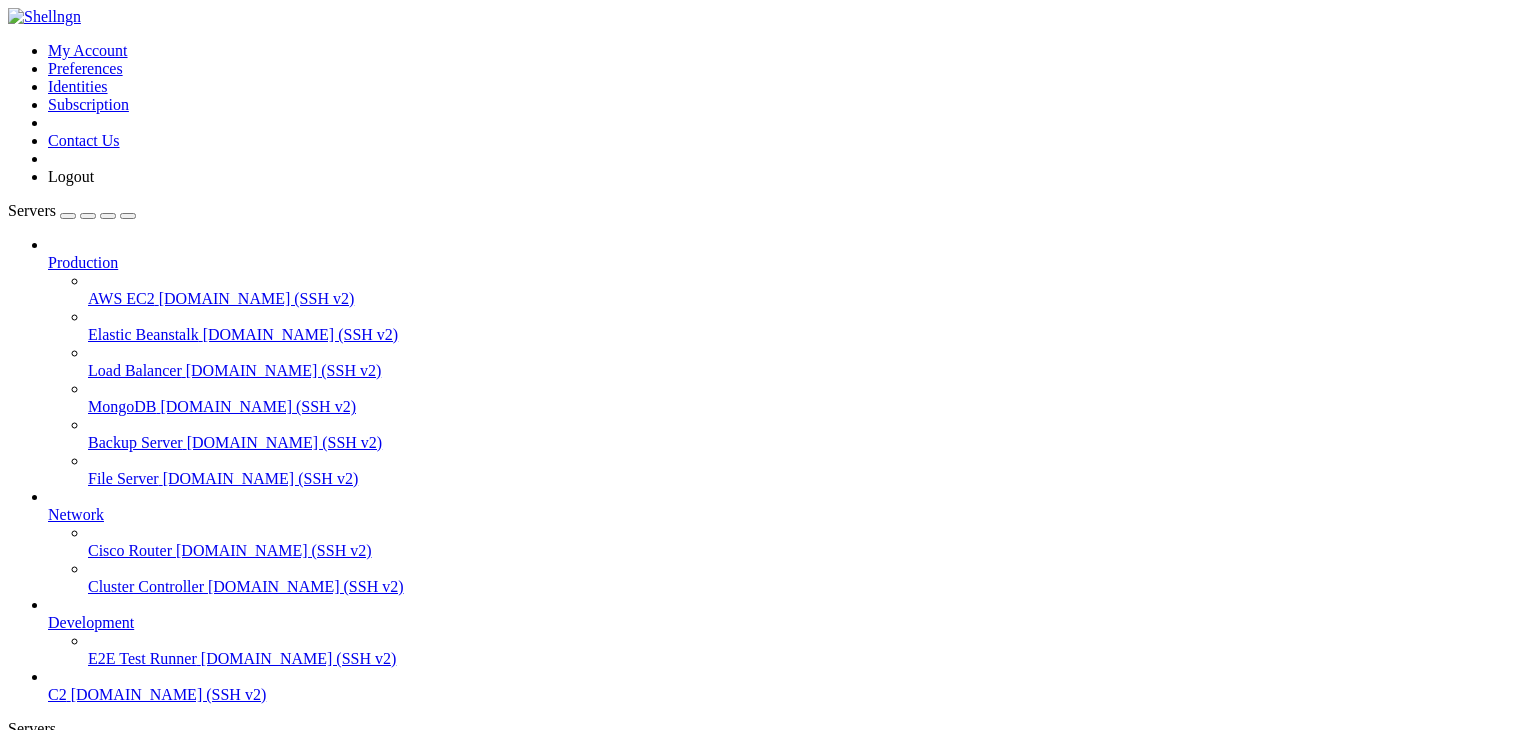 drag, startPoint x: 783, startPoint y: 1183, endPoint x: 747, endPoint y: 1264, distance: 88.63972 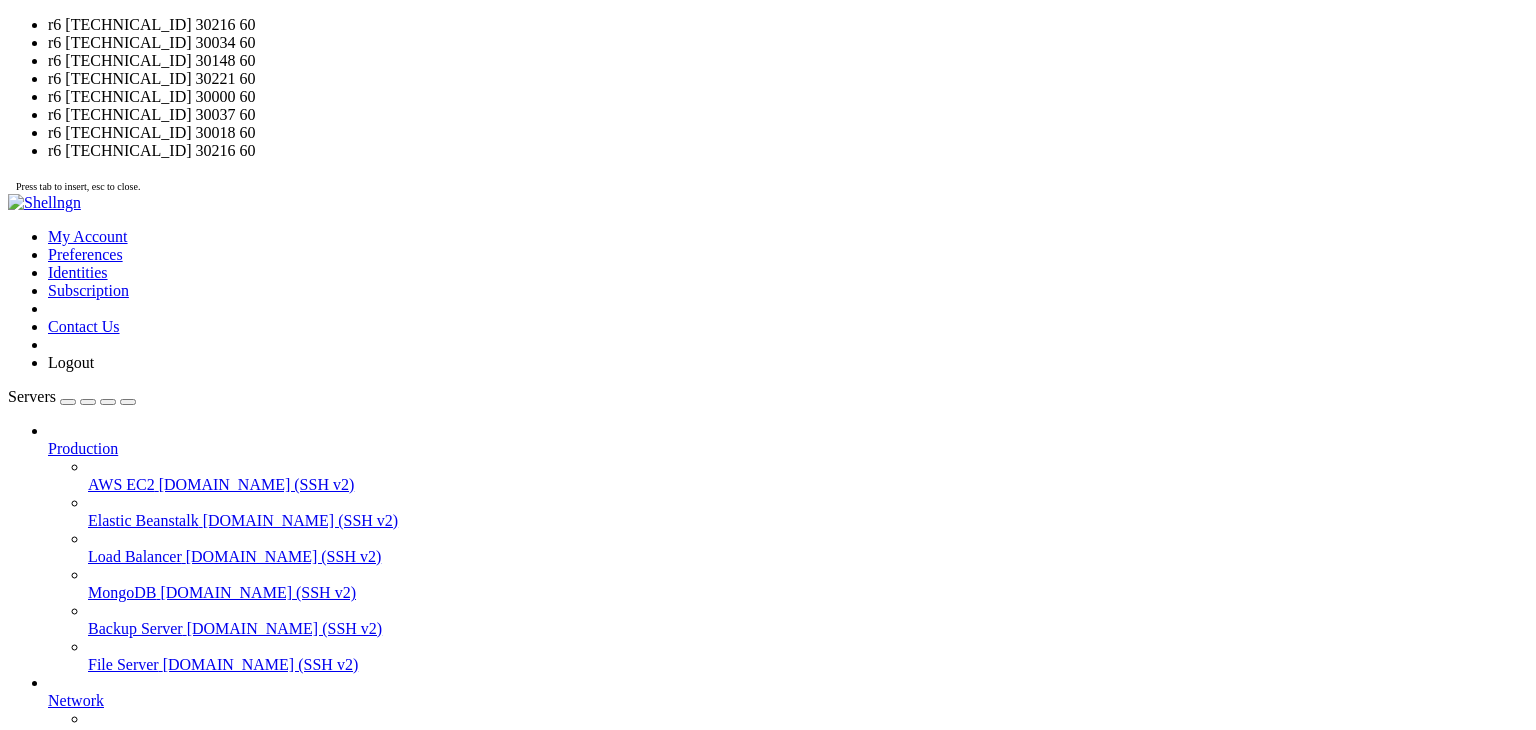 scroll, scrollTop: 476, scrollLeft: 0, axis: vertical 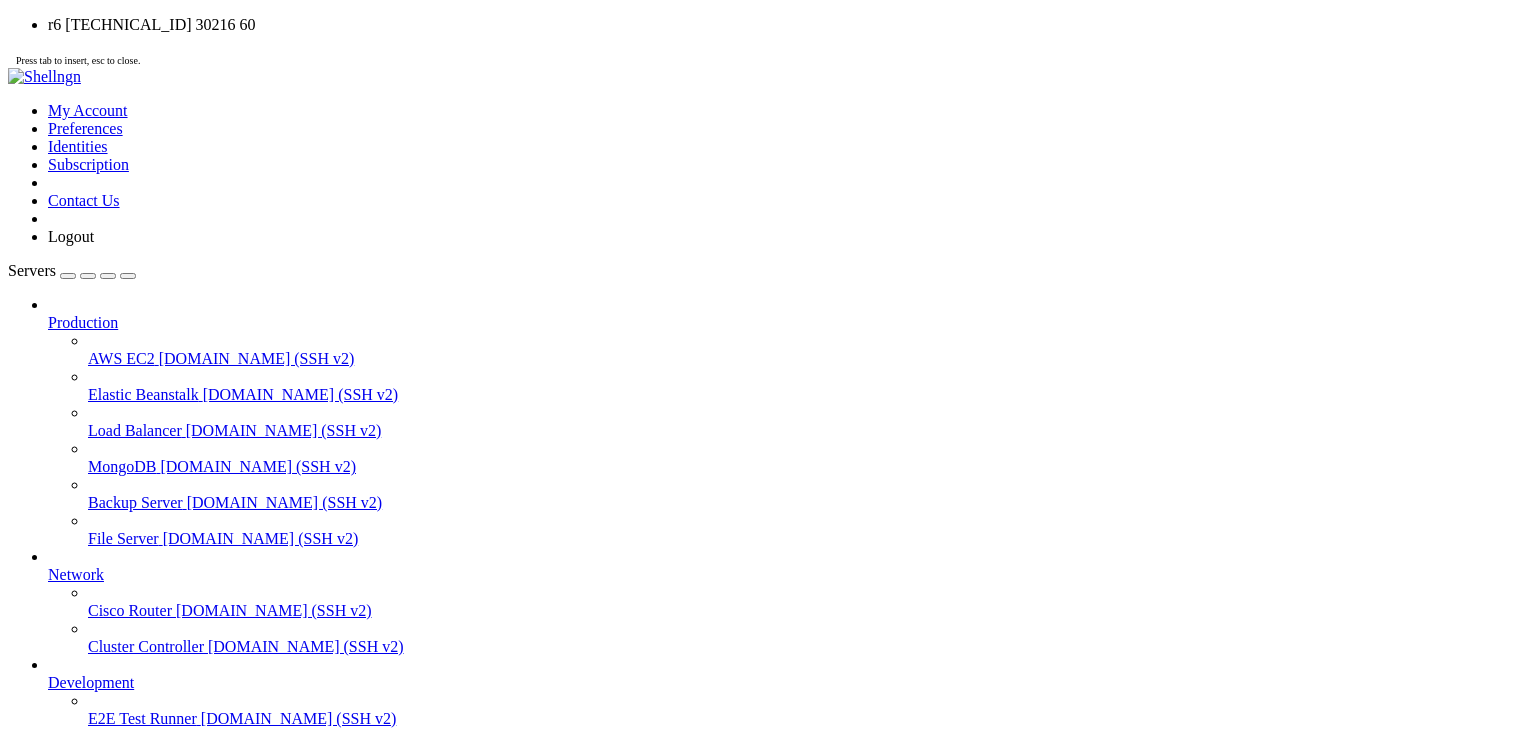 drag, startPoint x: 267, startPoint y: 1739, endPoint x: 249, endPoint y: 1751, distance: 21.633308 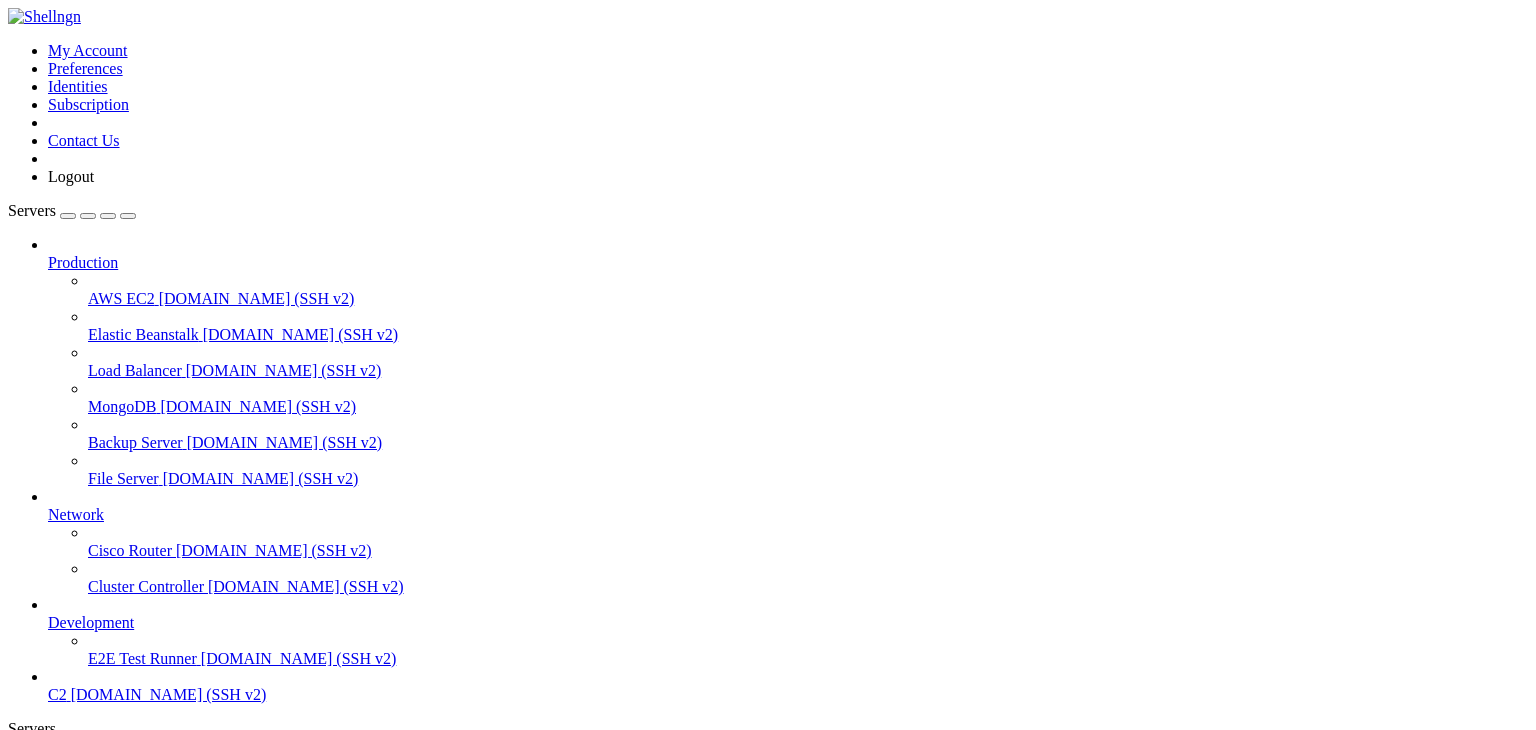 scroll, scrollTop: 476, scrollLeft: 0, axis: vertical 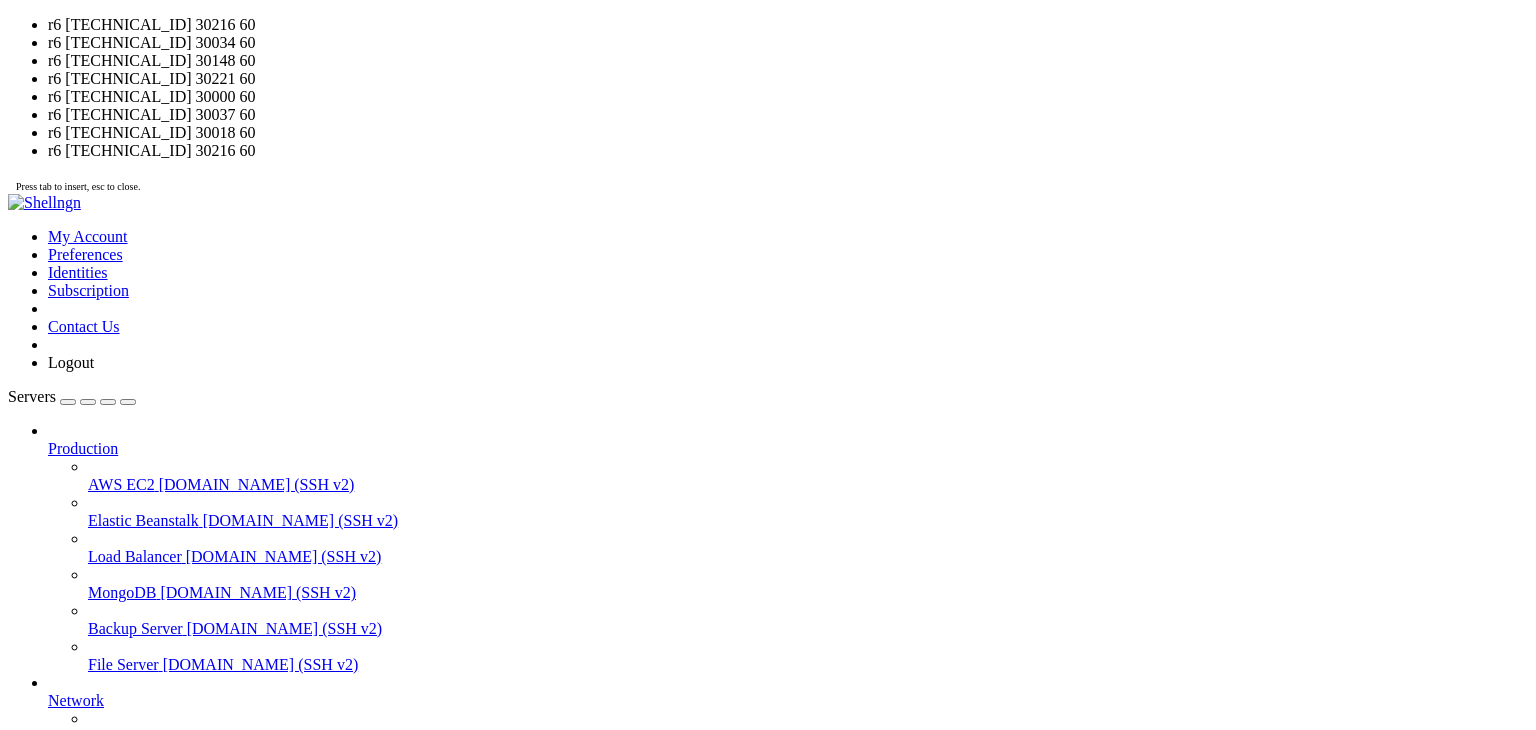 drag, startPoint x: 279, startPoint y: 1644, endPoint x: 258, endPoint y: 1648, distance: 21.377558 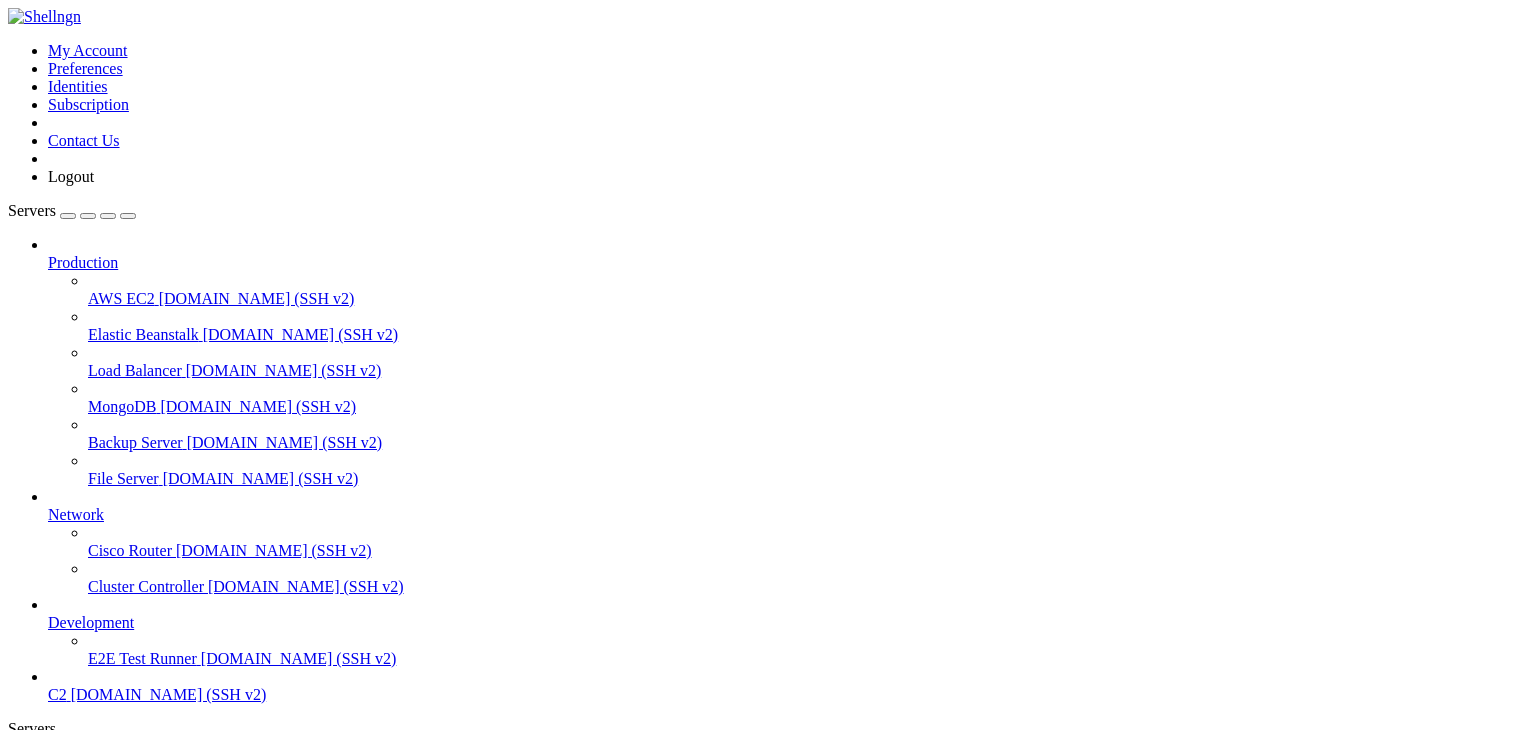 click on "C2
" at bounding box center (768, 772) 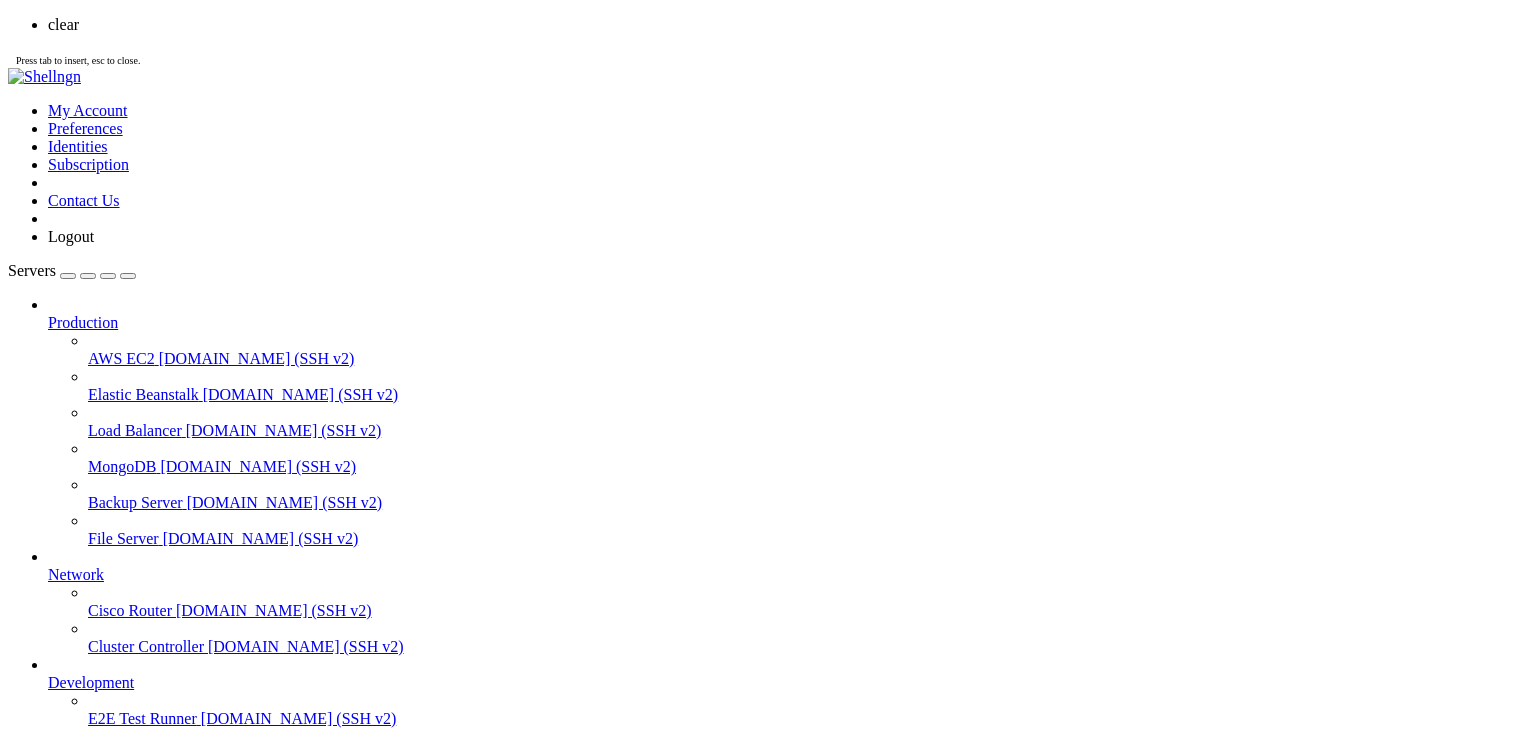 scroll, scrollTop: 884, scrollLeft: 0, axis: vertical 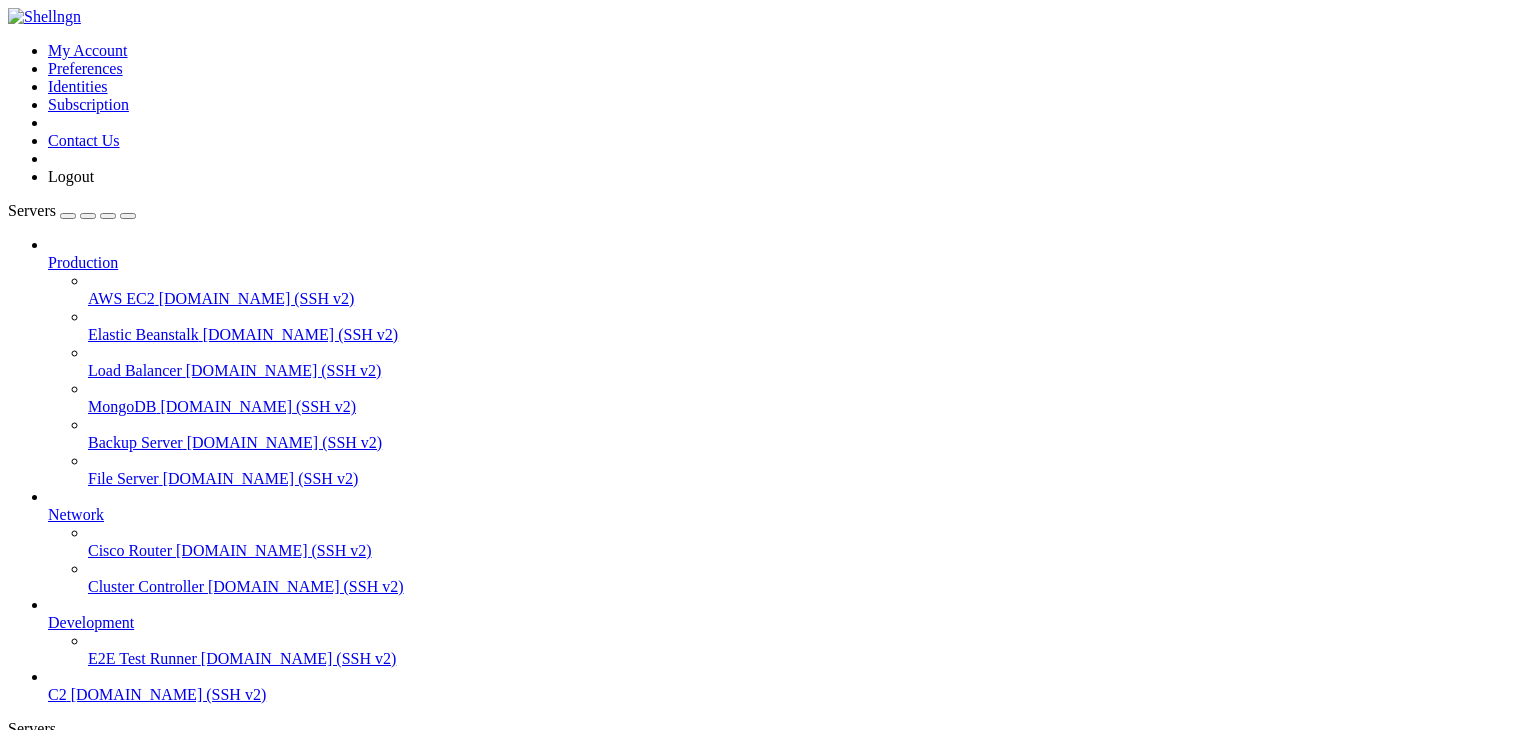 click at bounding box center (136, 1652) 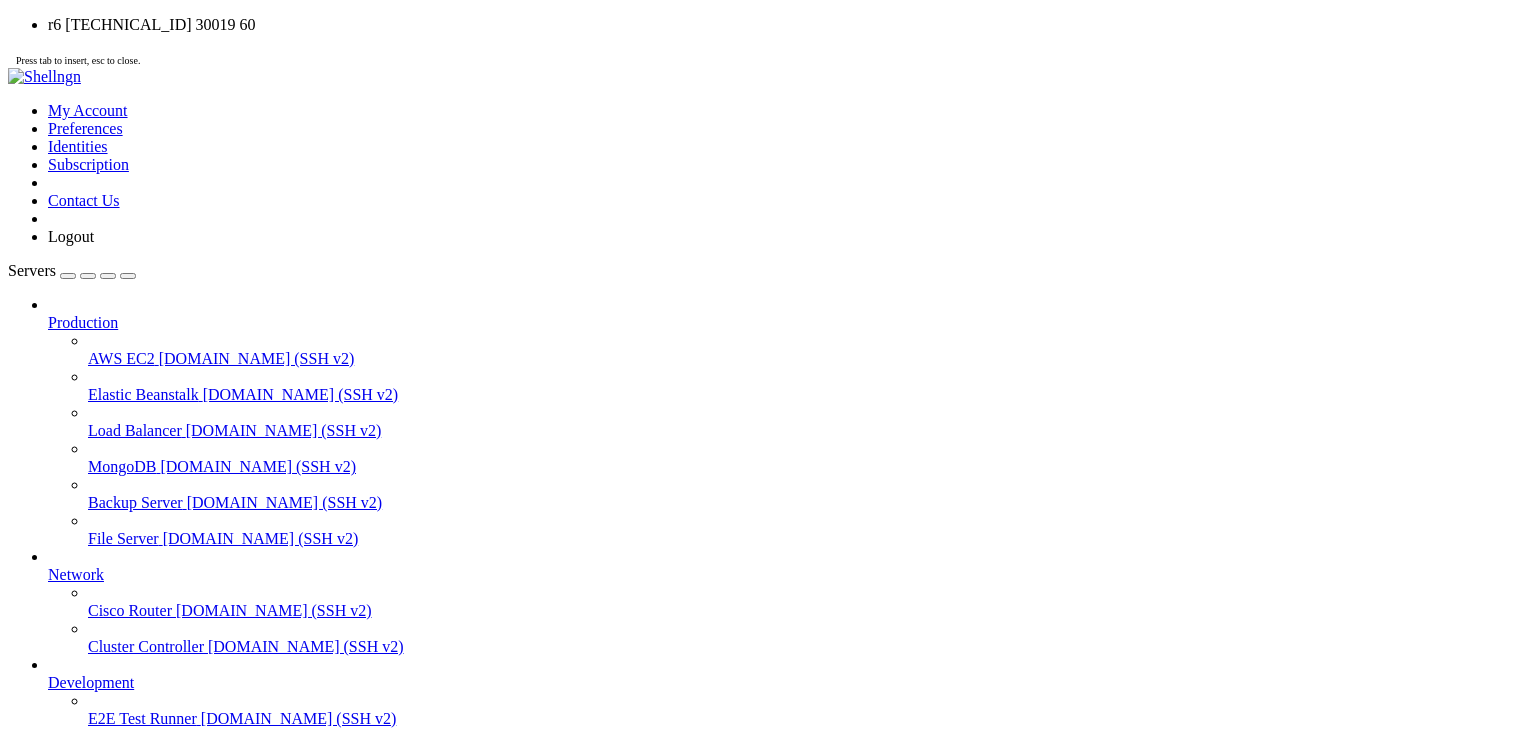 drag, startPoint x: 269, startPoint y: 1516, endPoint x: 251, endPoint y: 1502, distance: 22.803509 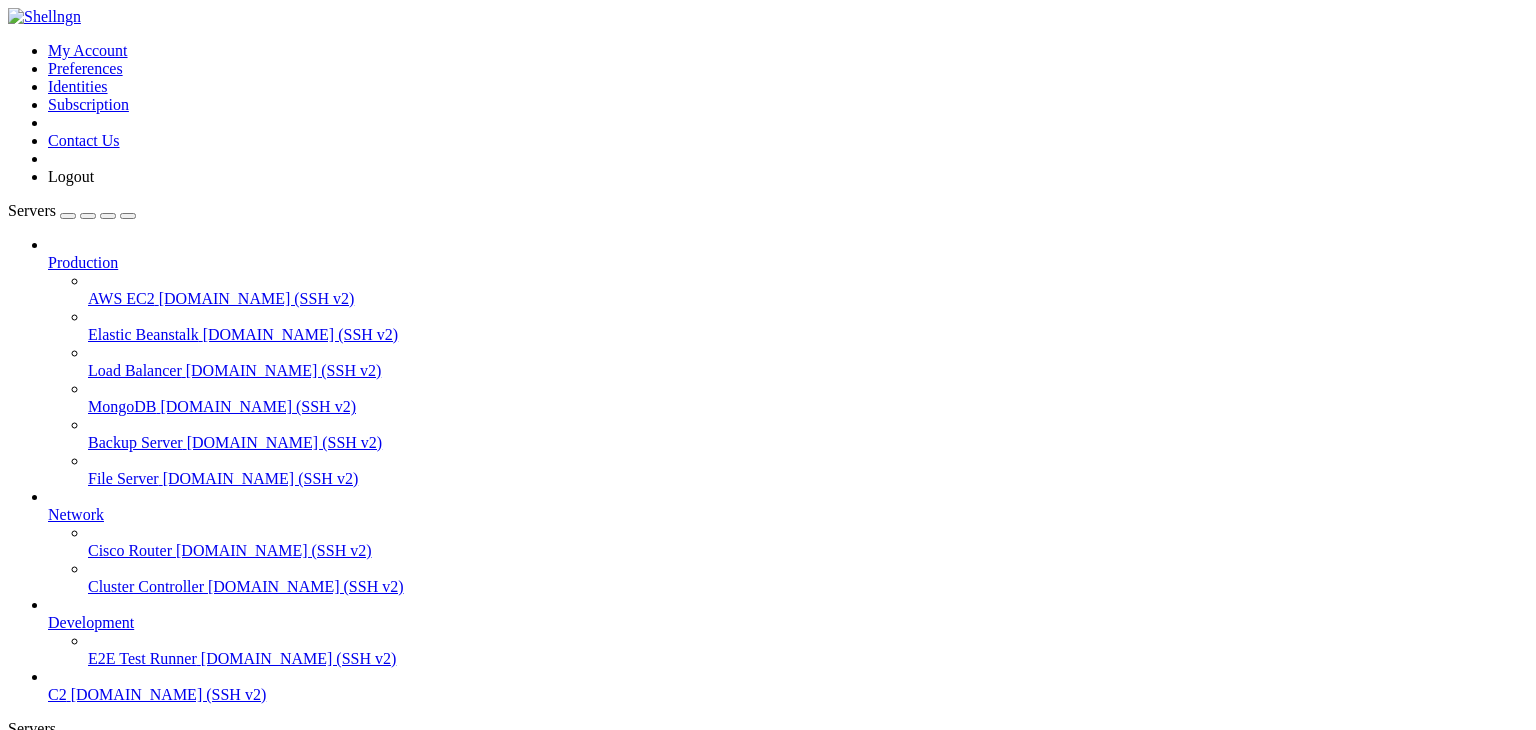 scroll, scrollTop: 1411, scrollLeft: 0, axis: vertical 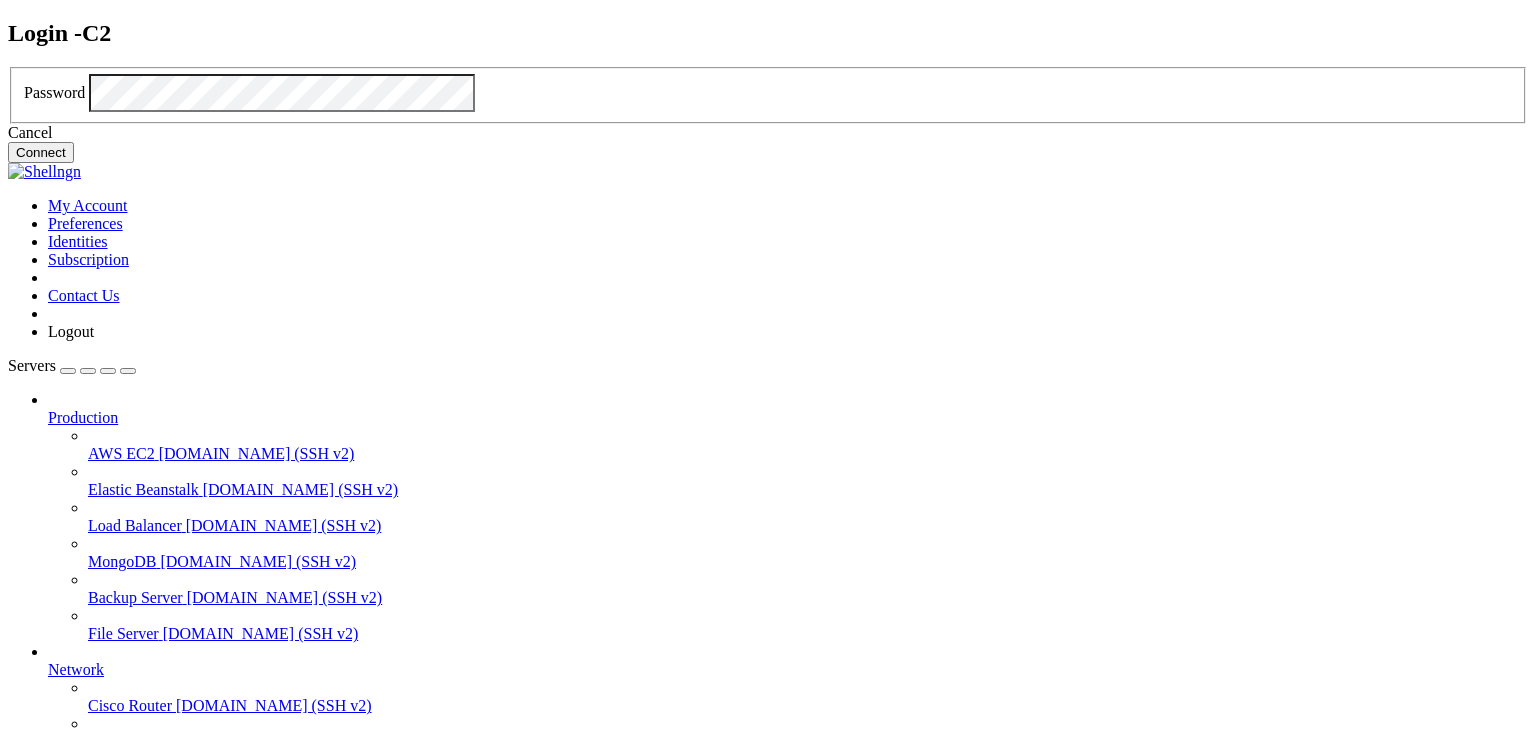 click on "Connect" at bounding box center [41, 152] 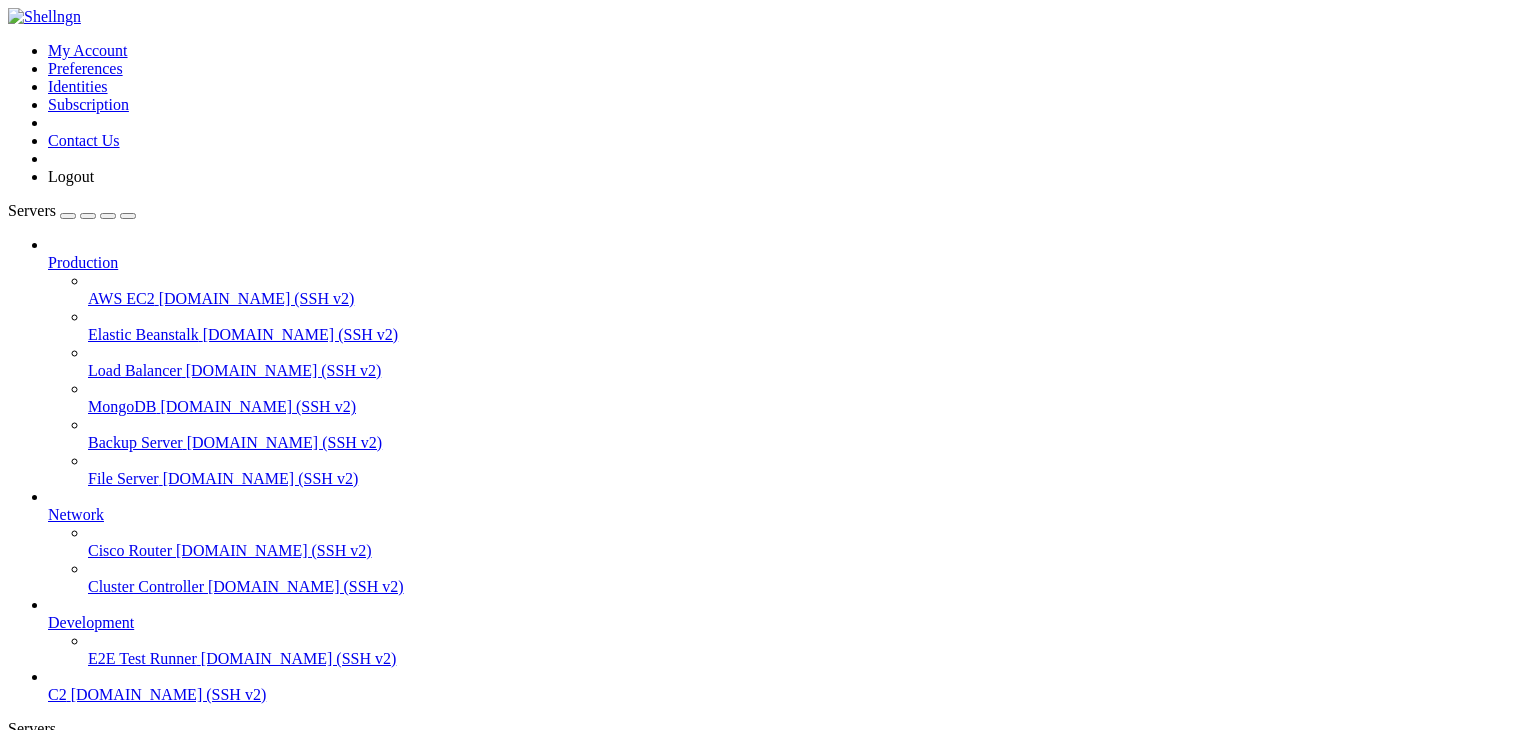drag, startPoint x: 350, startPoint y: 1437, endPoint x: 322, endPoint y: 1446, distance: 29.410883 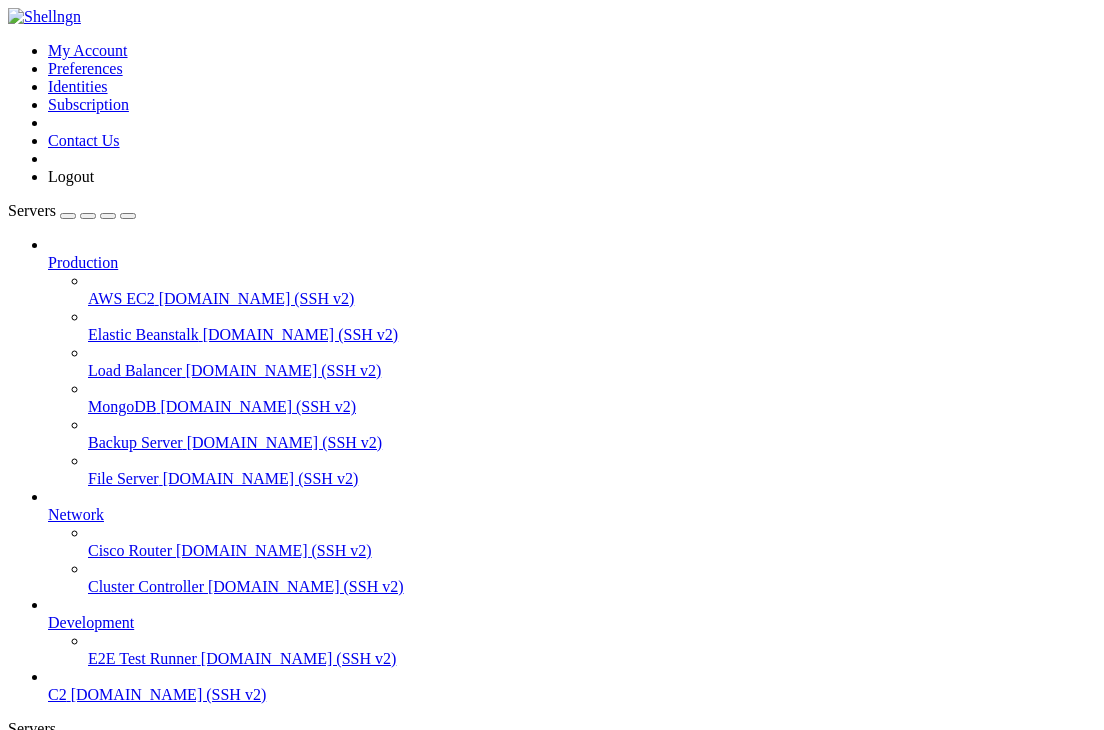 scroll, scrollTop: 1784, scrollLeft: 0, axis: vertical 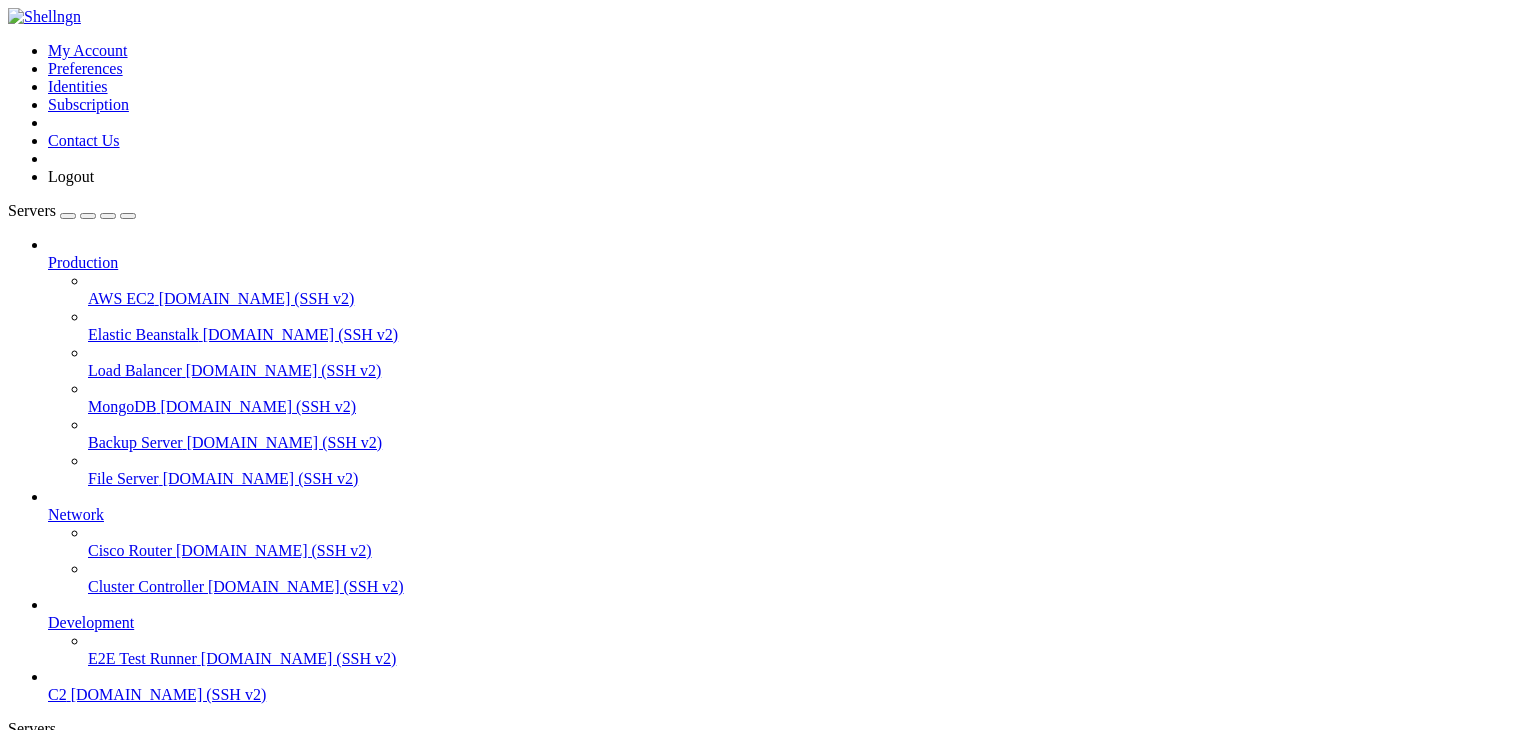 drag, startPoint x: 462, startPoint y: 1342, endPoint x: 279, endPoint y: 1558, distance: 283.0989 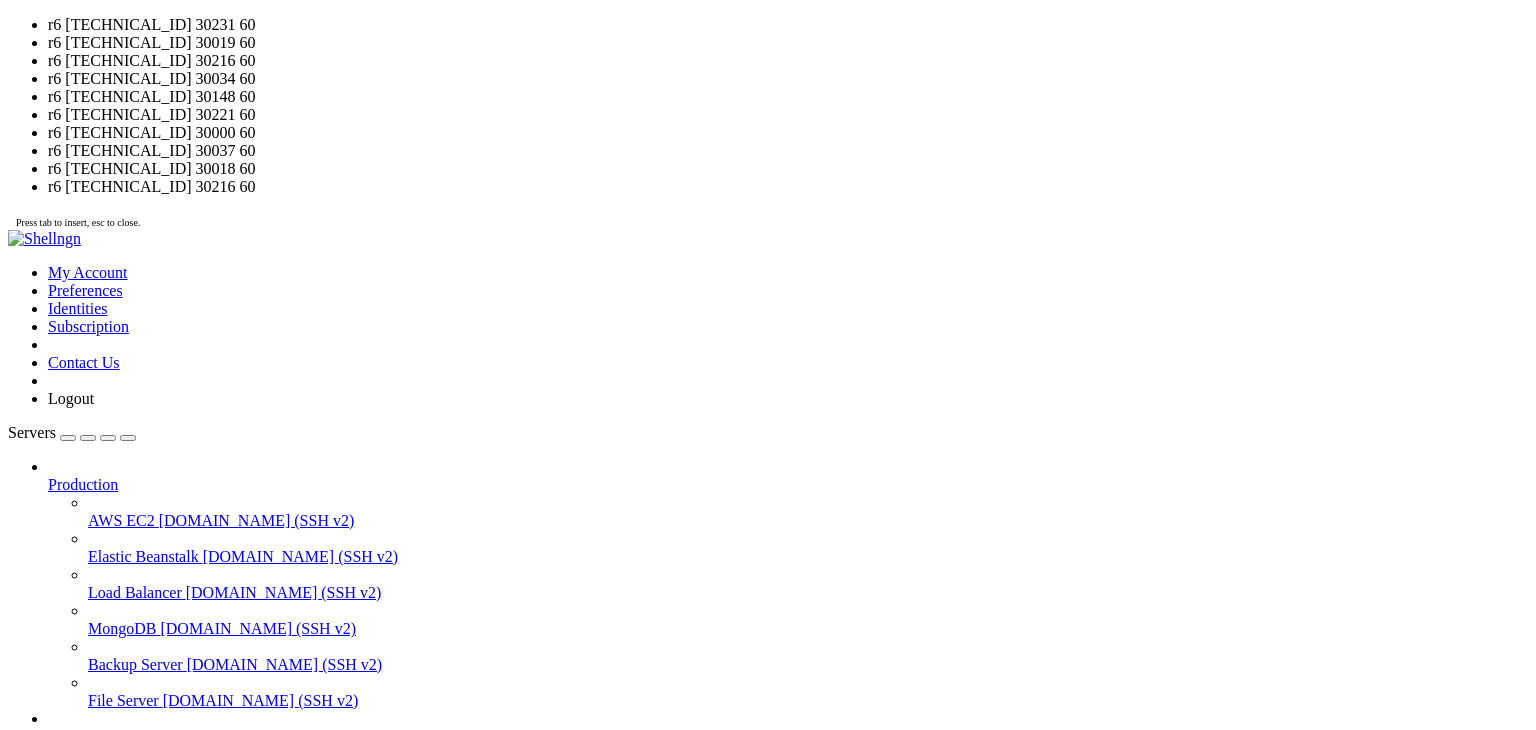 click on "r6 [TECHNICAL_ID] 30231 60
r6 [TECHNICAL_ID] 30019 60
r6 [TECHNICAL_ID] 30216 60
r6 [TECHNICAL_ID] 30034 60
r6 [TECHNICAL_ID] 30148 60
r6 [TECHNICAL_ID] 30221 60
r6 [TECHNICAL_ID] 30000 60
r6 [TECHNICAL_ID] 30037 60
r6 [TECHNICAL_ID] 30018 60
r6 [TECHNICAL_ID] 30216 60" at bounding box center (768, 123) 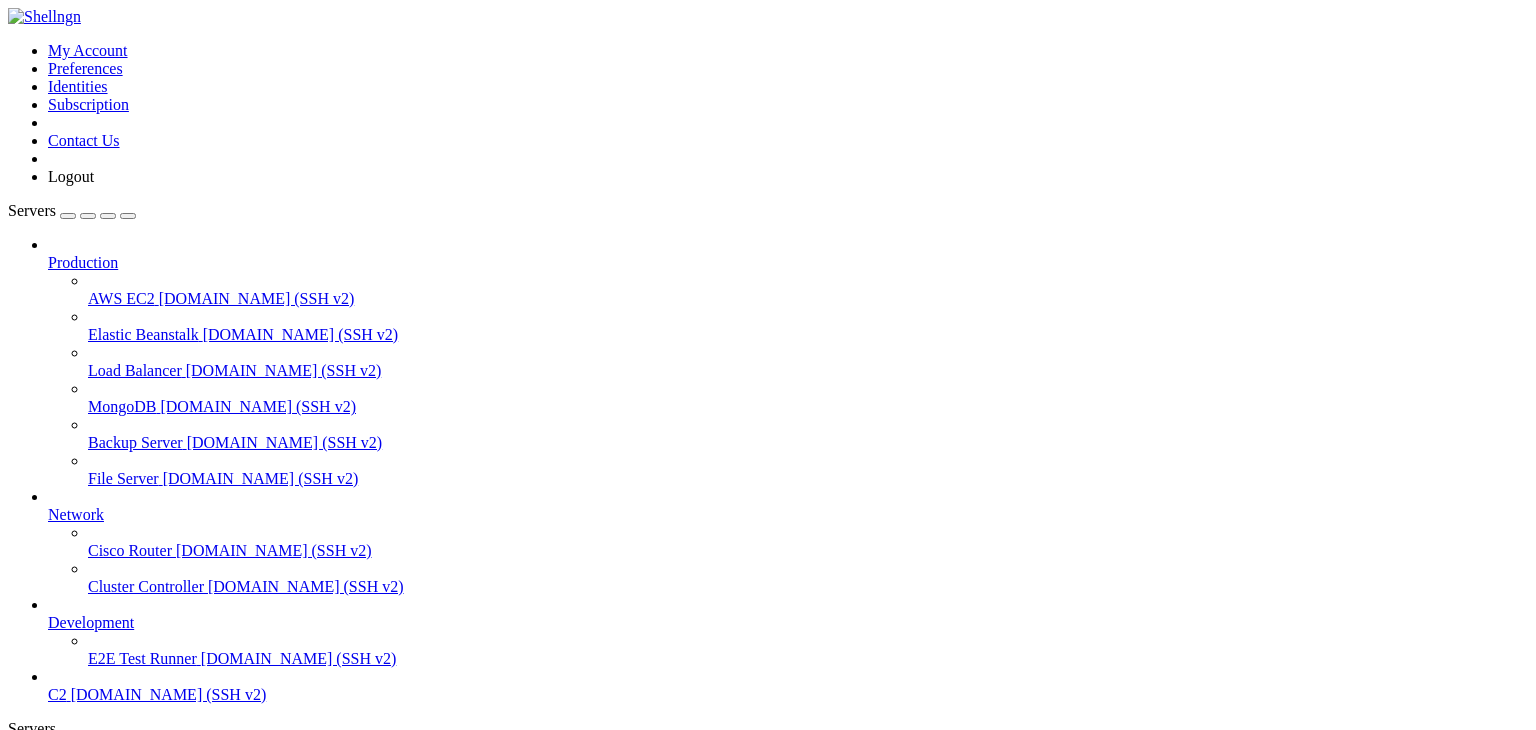 drag, startPoint x: 441, startPoint y: 1681, endPoint x: 391, endPoint y: 1701, distance: 53.851646 